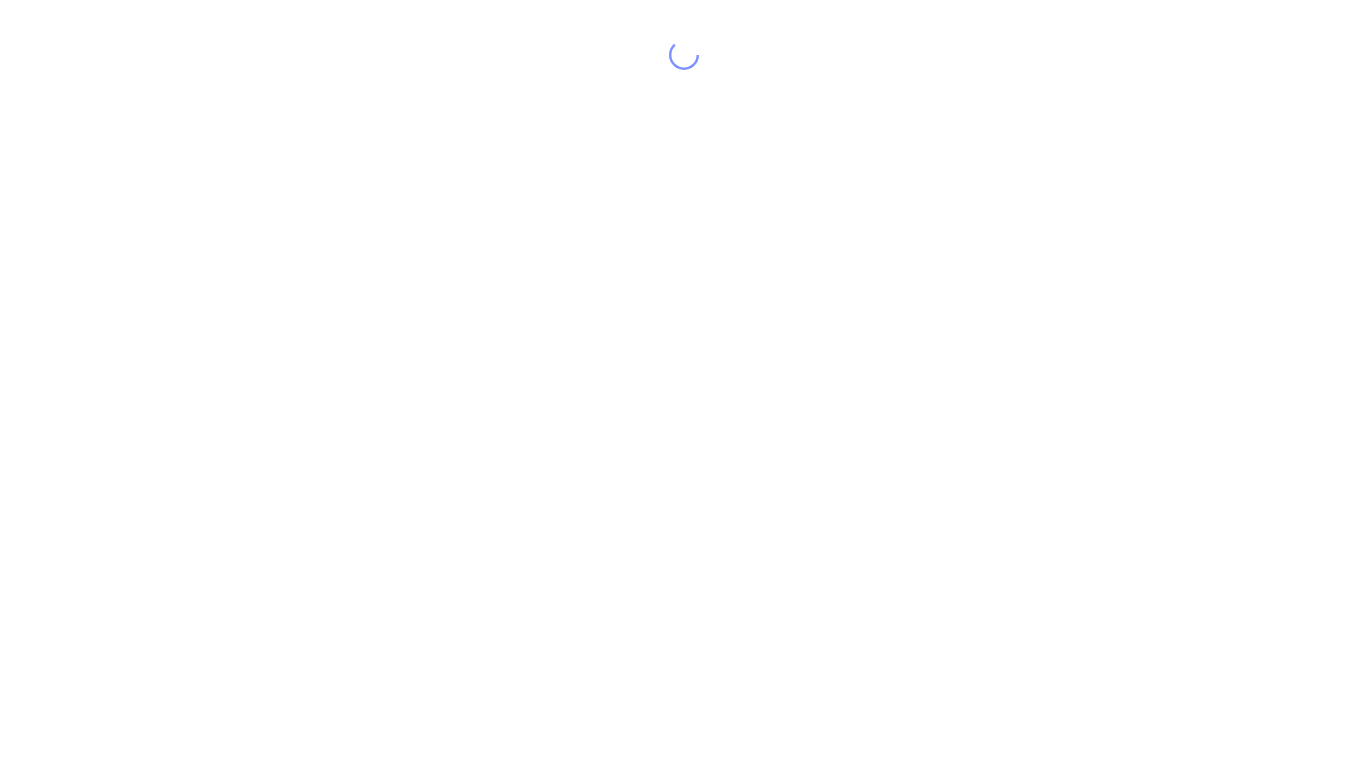 scroll, scrollTop: 0, scrollLeft: 0, axis: both 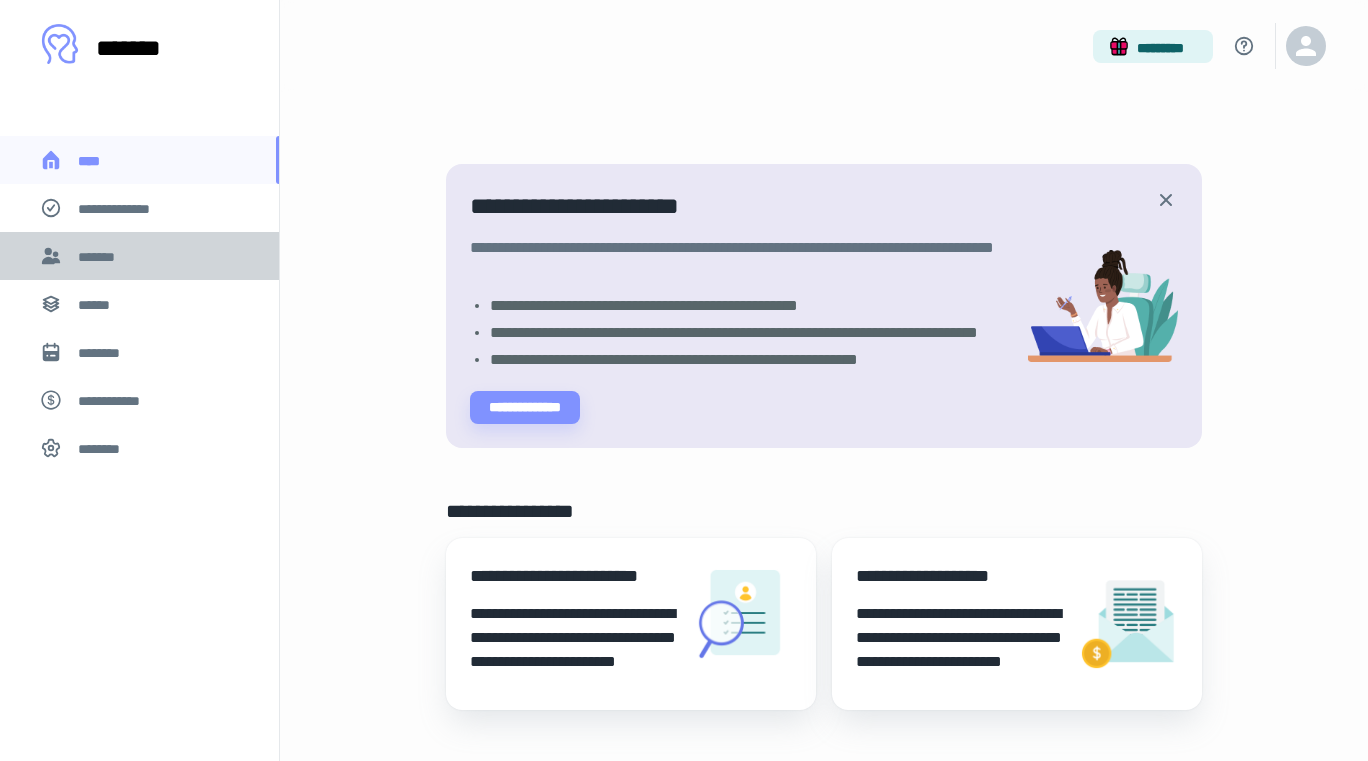 click on "*******" at bounding box center (98, 255) 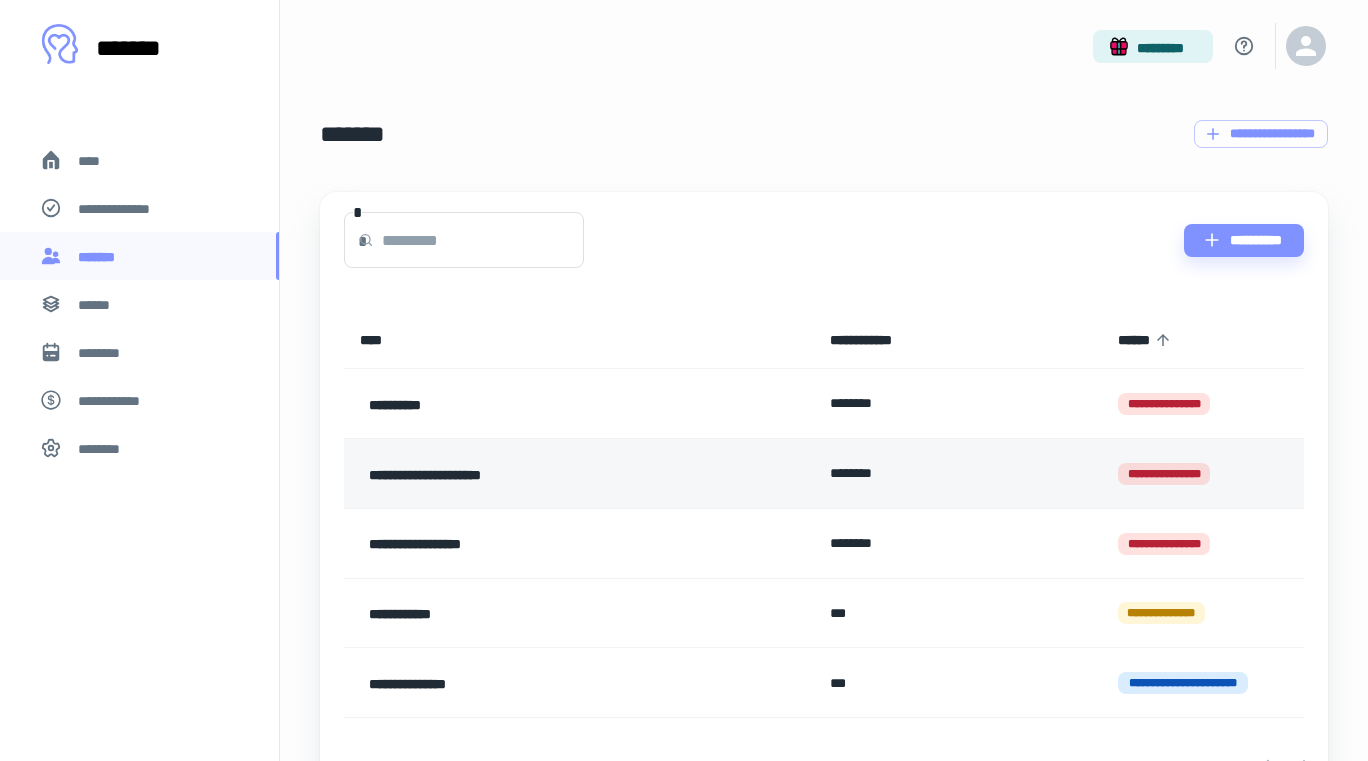 click on "**********" at bounding box center (532, 473) 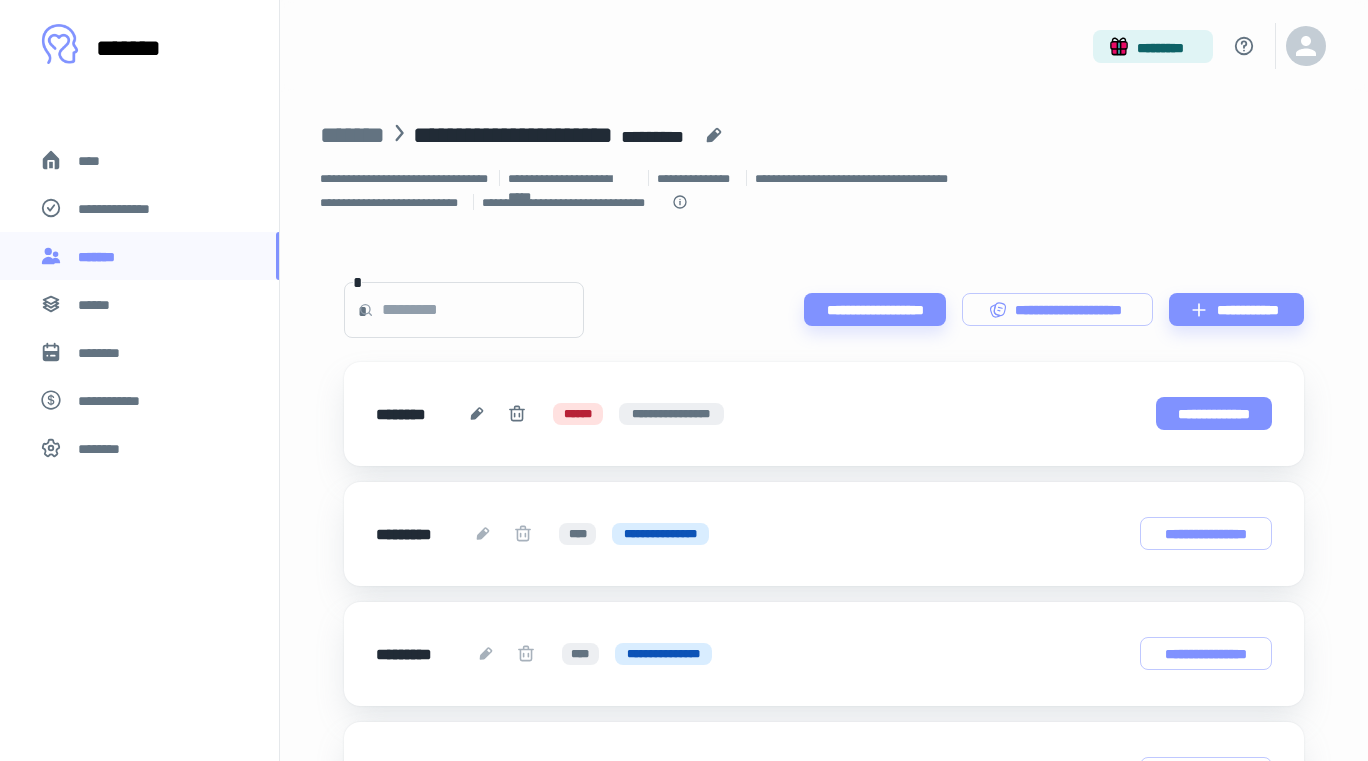 click on "**********" at bounding box center [1214, 413] 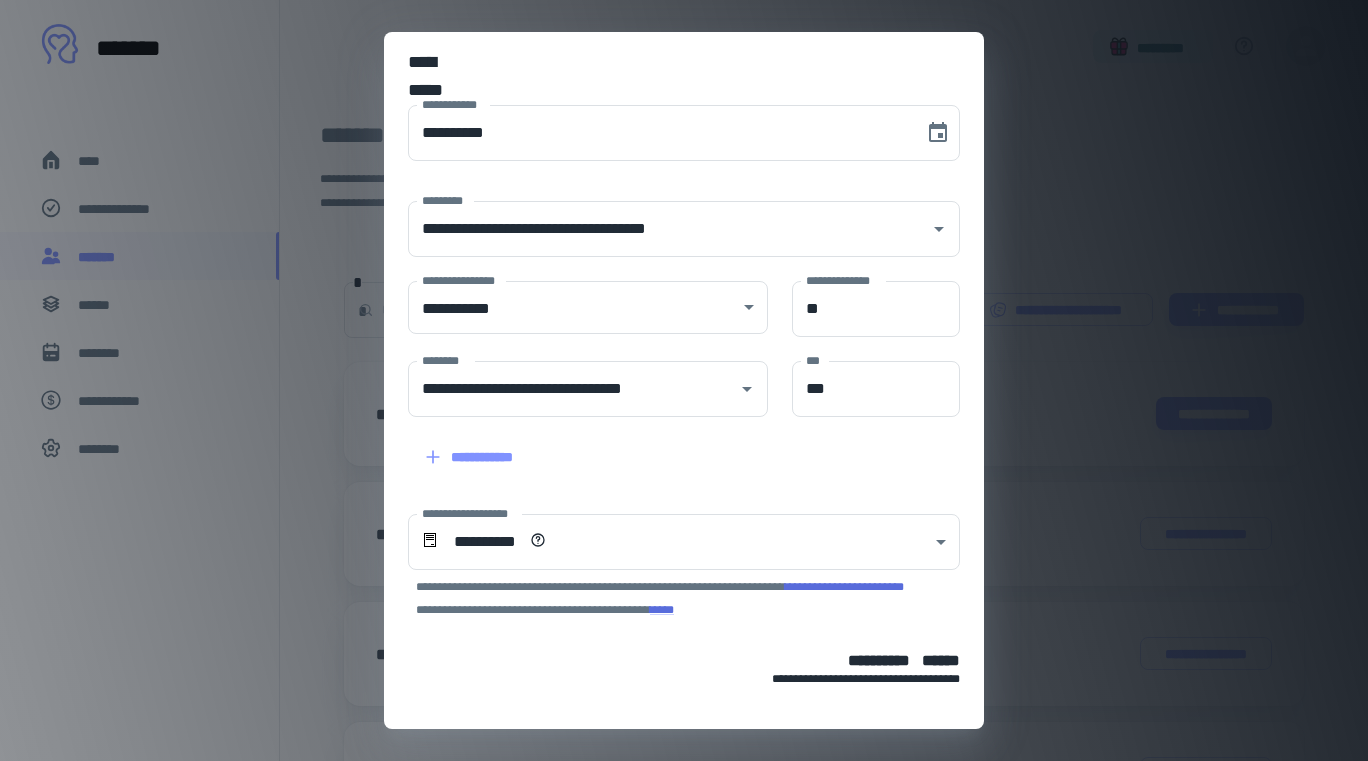 scroll, scrollTop: 44, scrollLeft: 0, axis: vertical 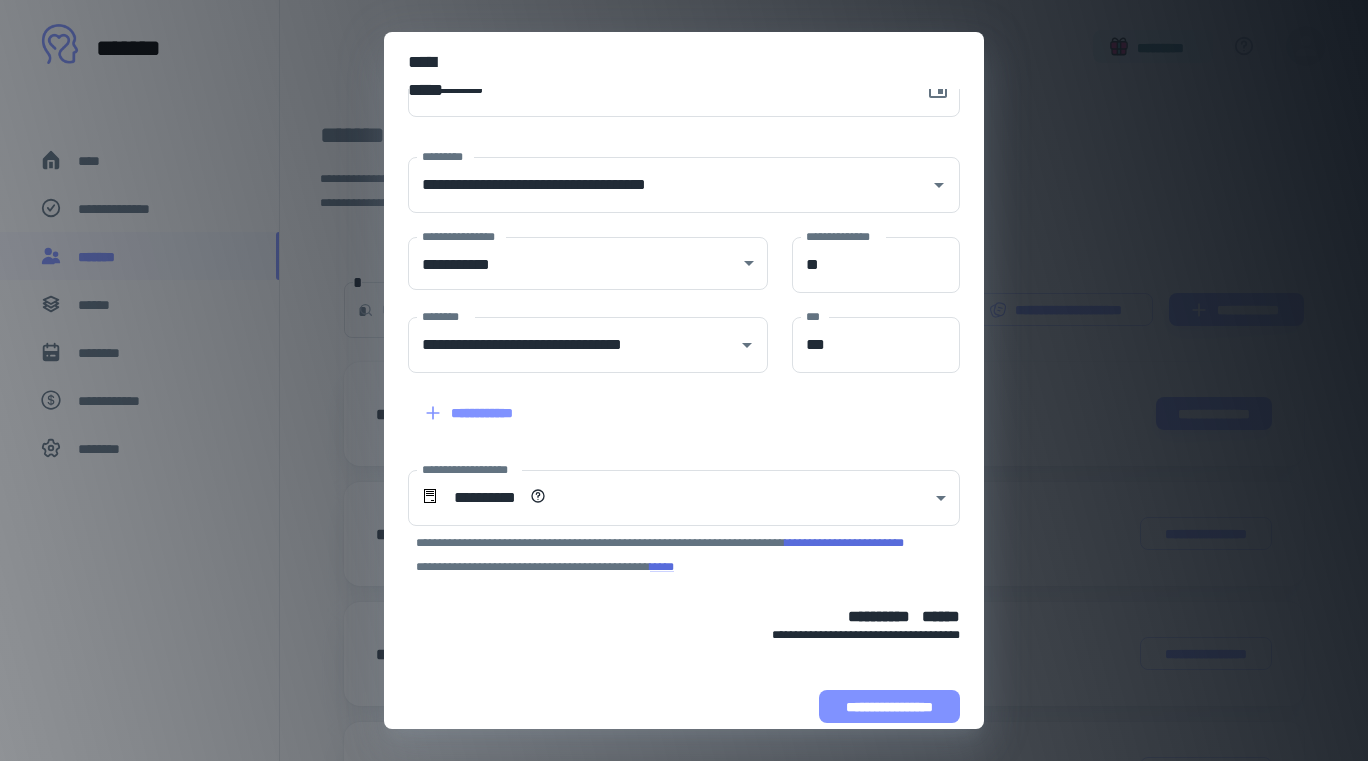 click on "**********" at bounding box center [889, 706] 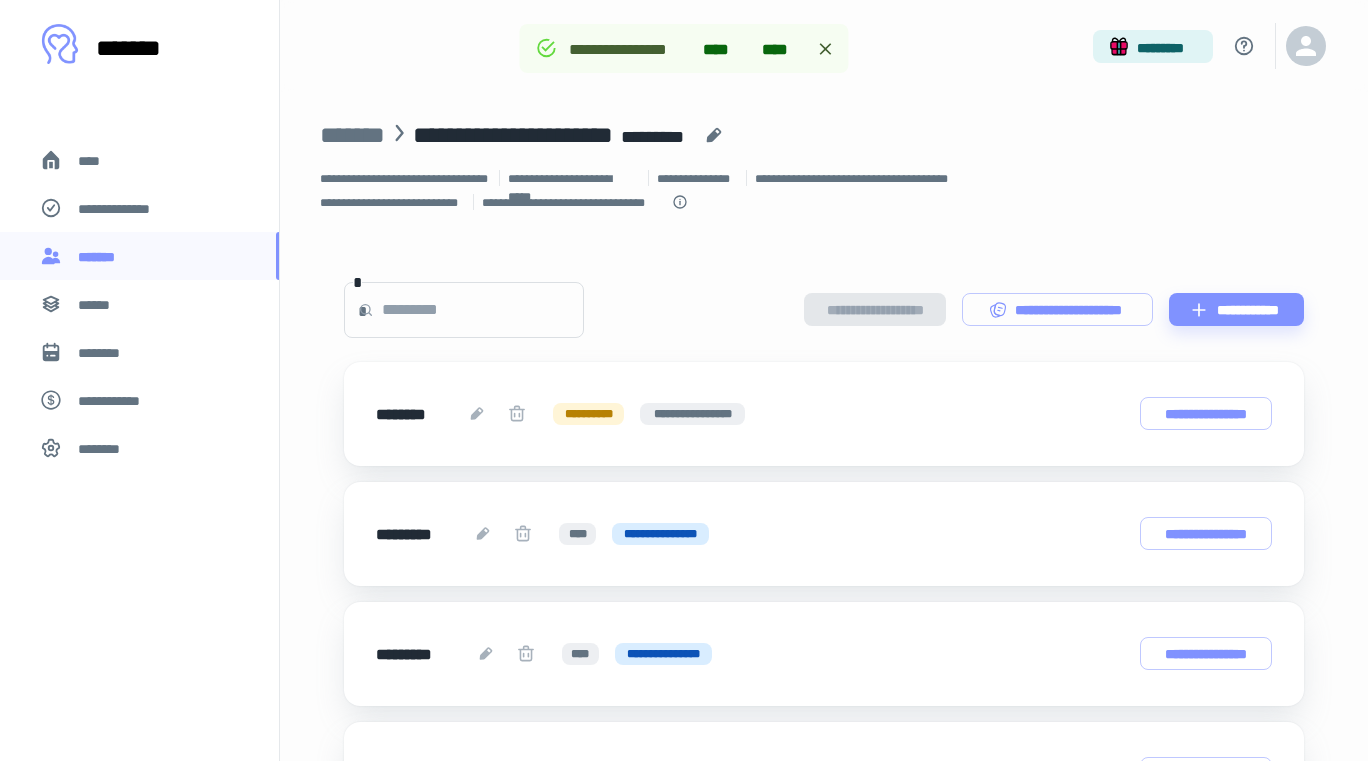 click on "****" at bounding box center (139, 160) 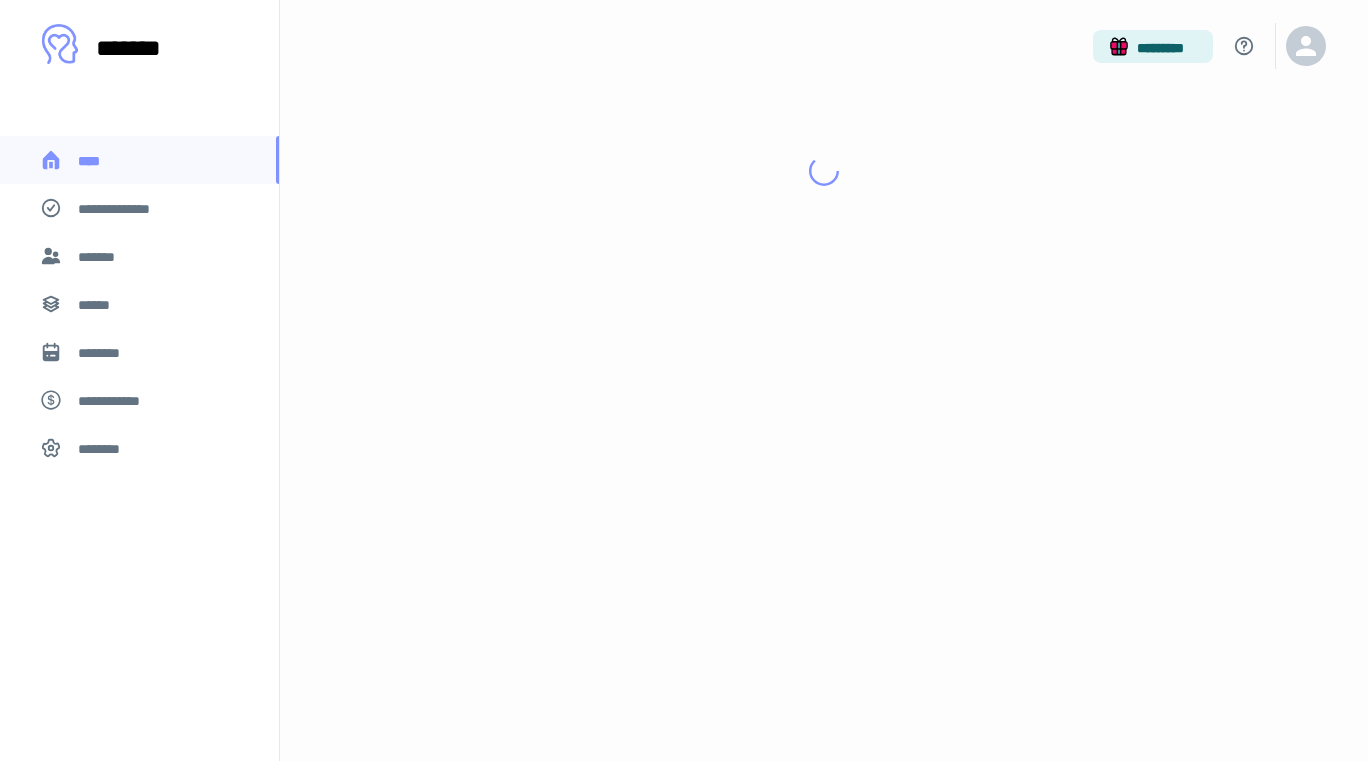 click on "*******" at bounding box center (143, 47) 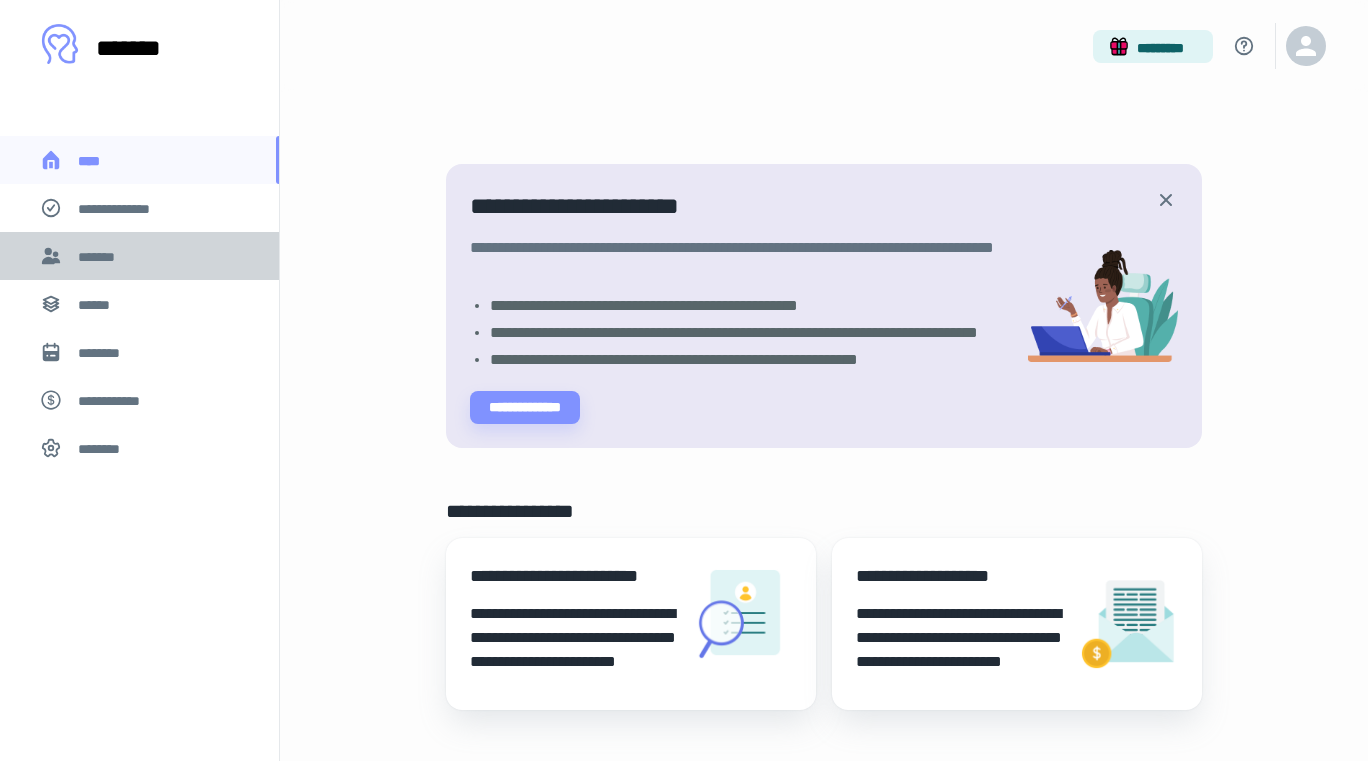 click on "*******" at bounding box center (98, 255) 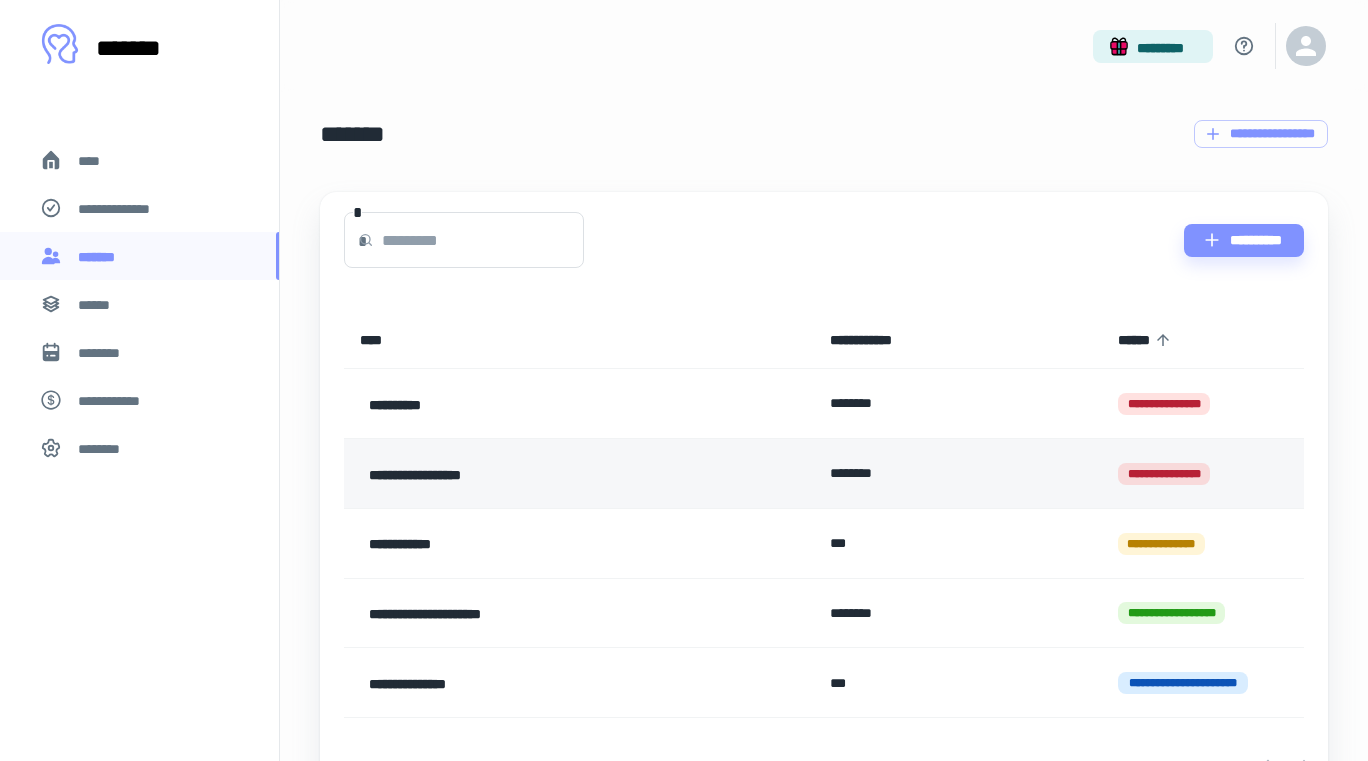 click on "**********" at bounding box center (532, 473) 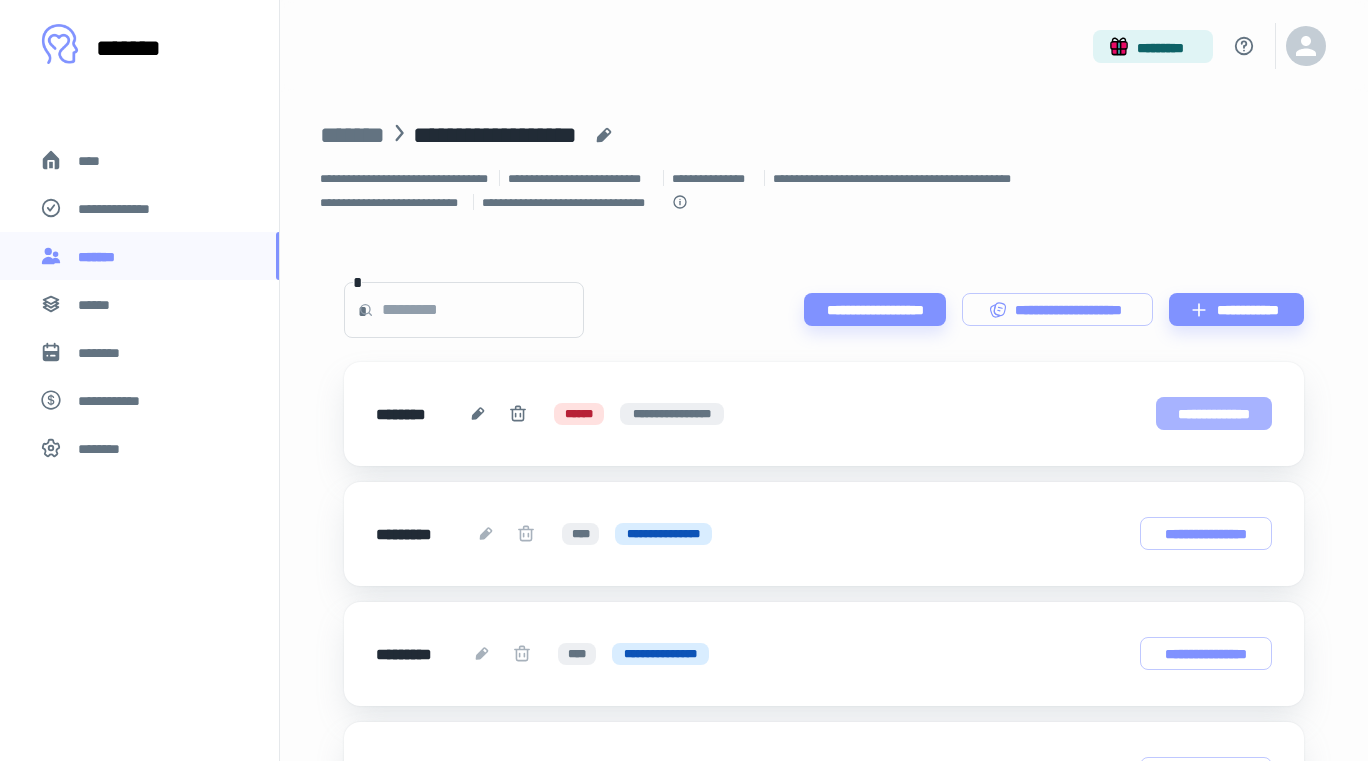 click on "**********" at bounding box center (1214, 413) 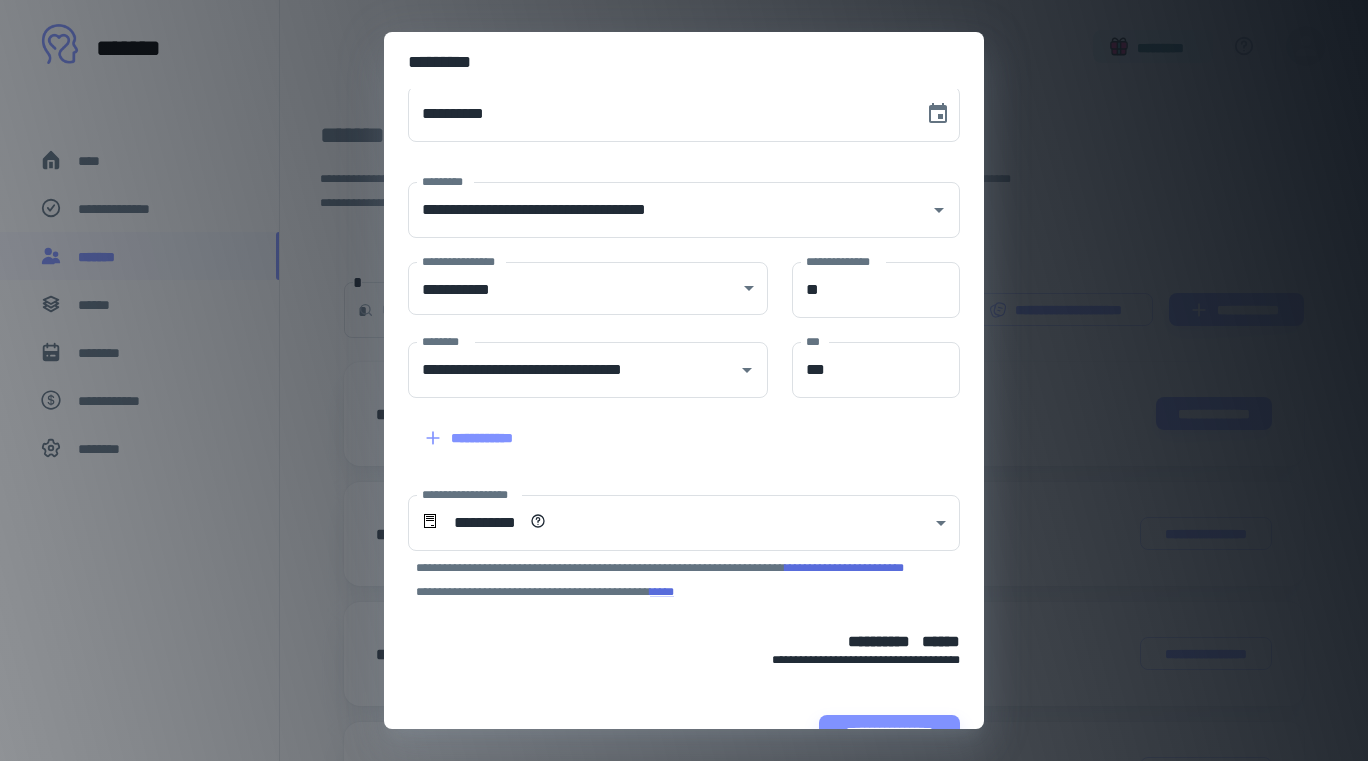 scroll, scrollTop: 44, scrollLeft: 0, axis: vertical 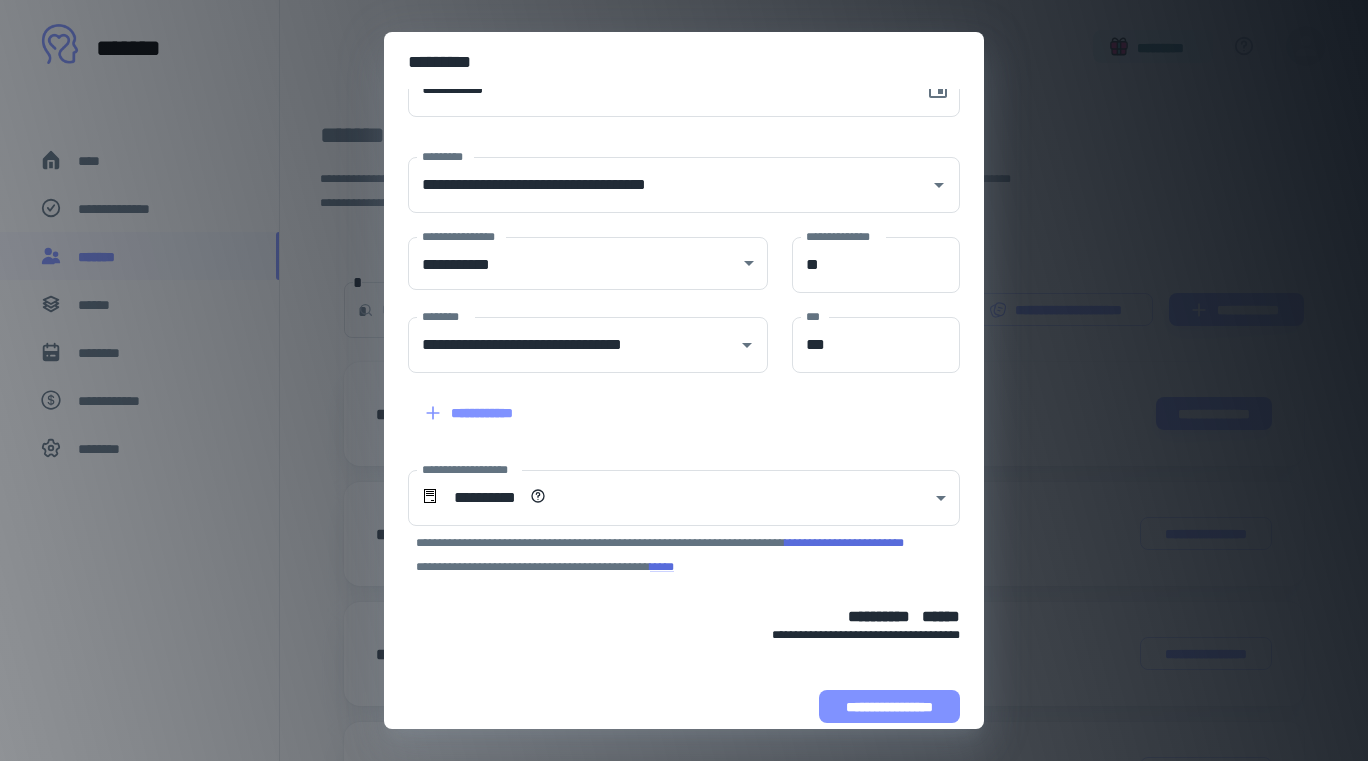 click on "**********" at bounding box center [889, 706] 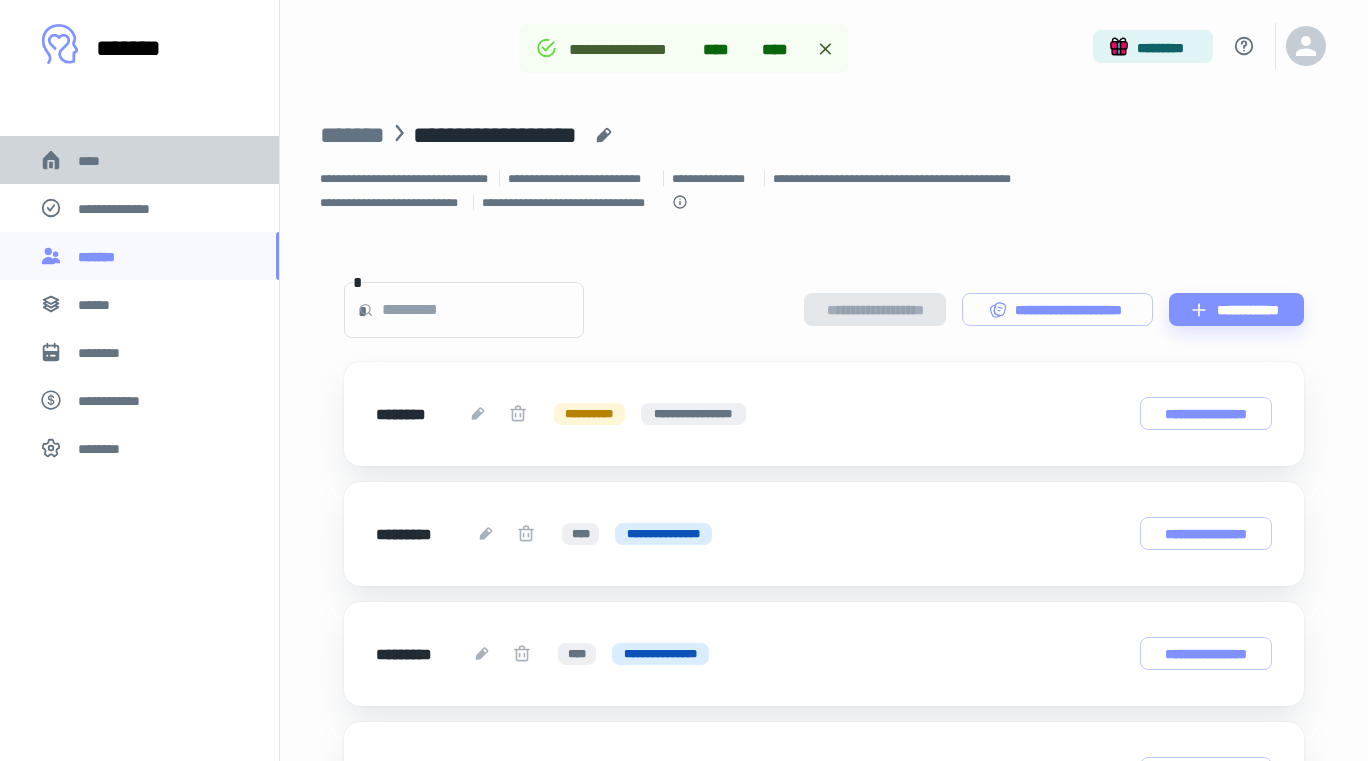 click on "****" at bounding box center (95, 159) 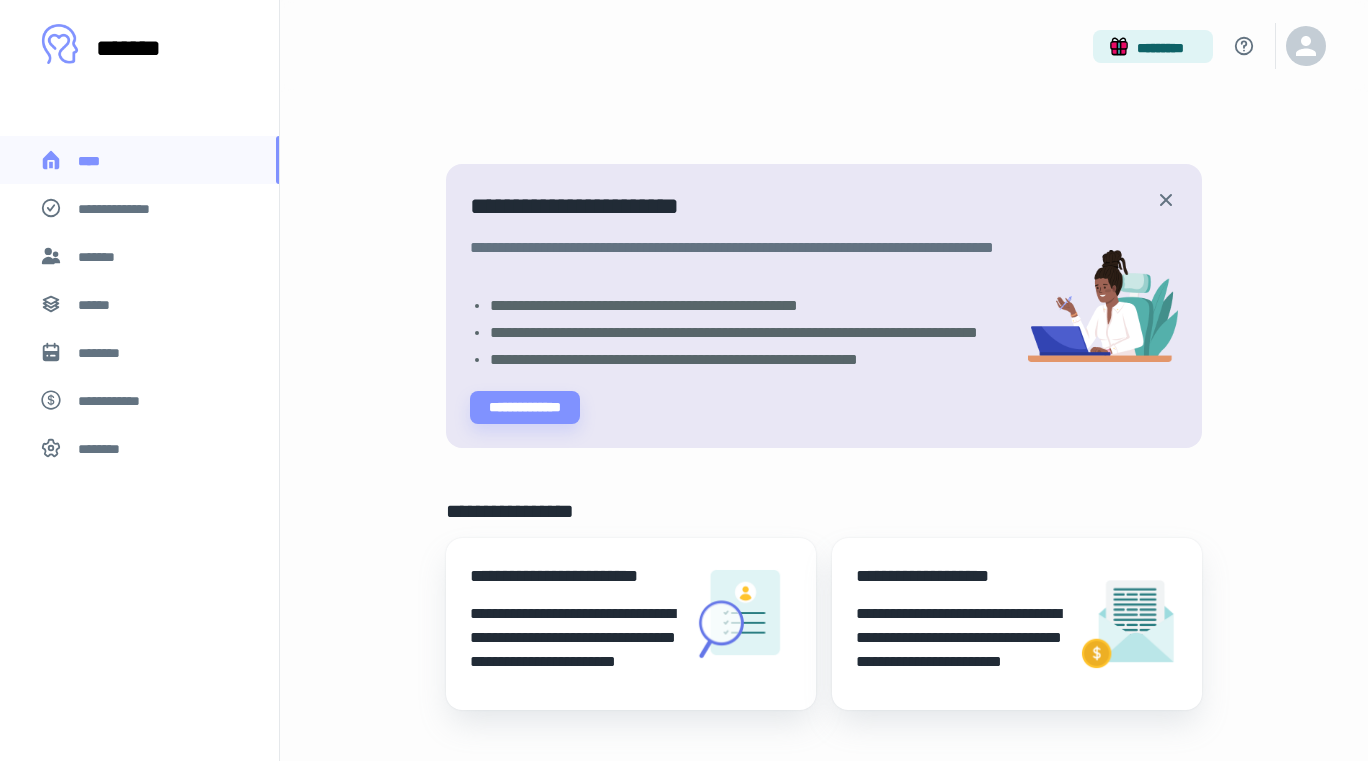 click on "*******" at bounding box center (98, 255) 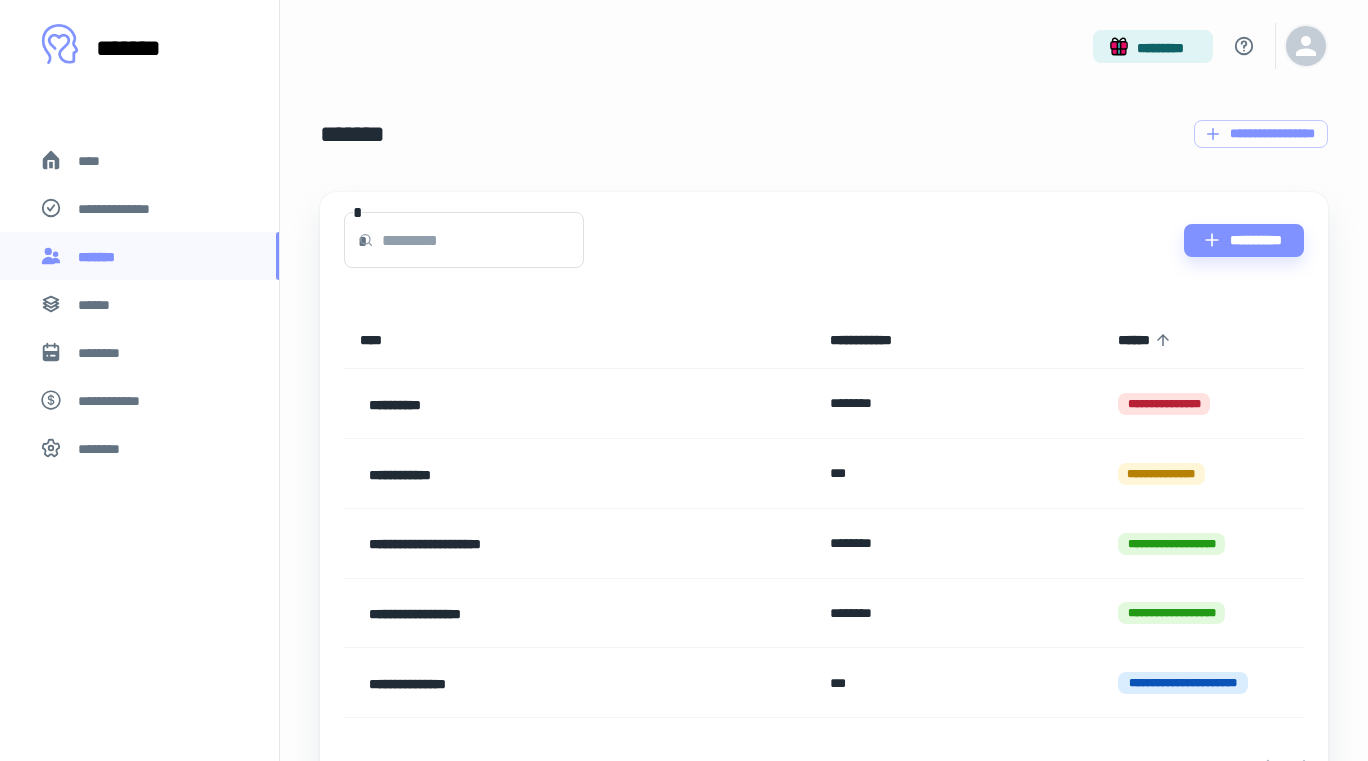 click 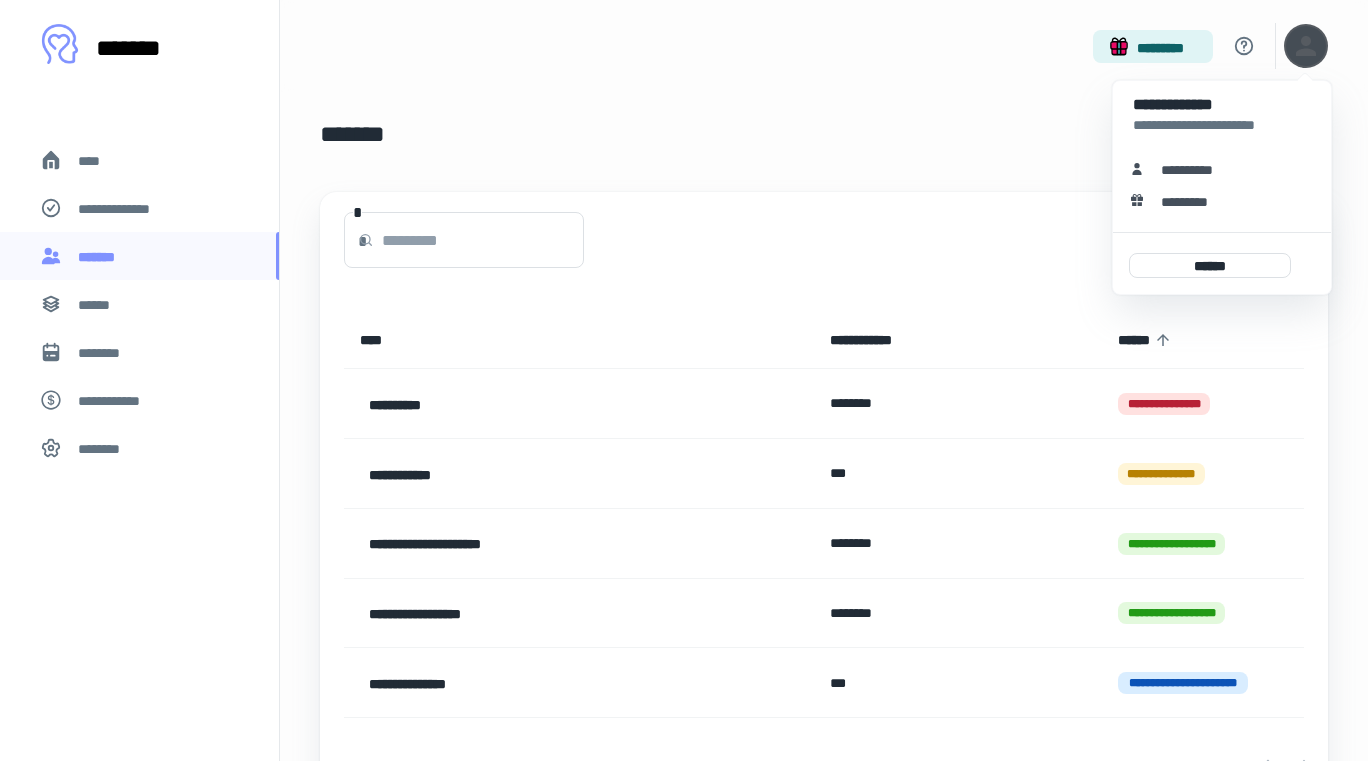 click on "**********" at bounding box center [1190, 168] 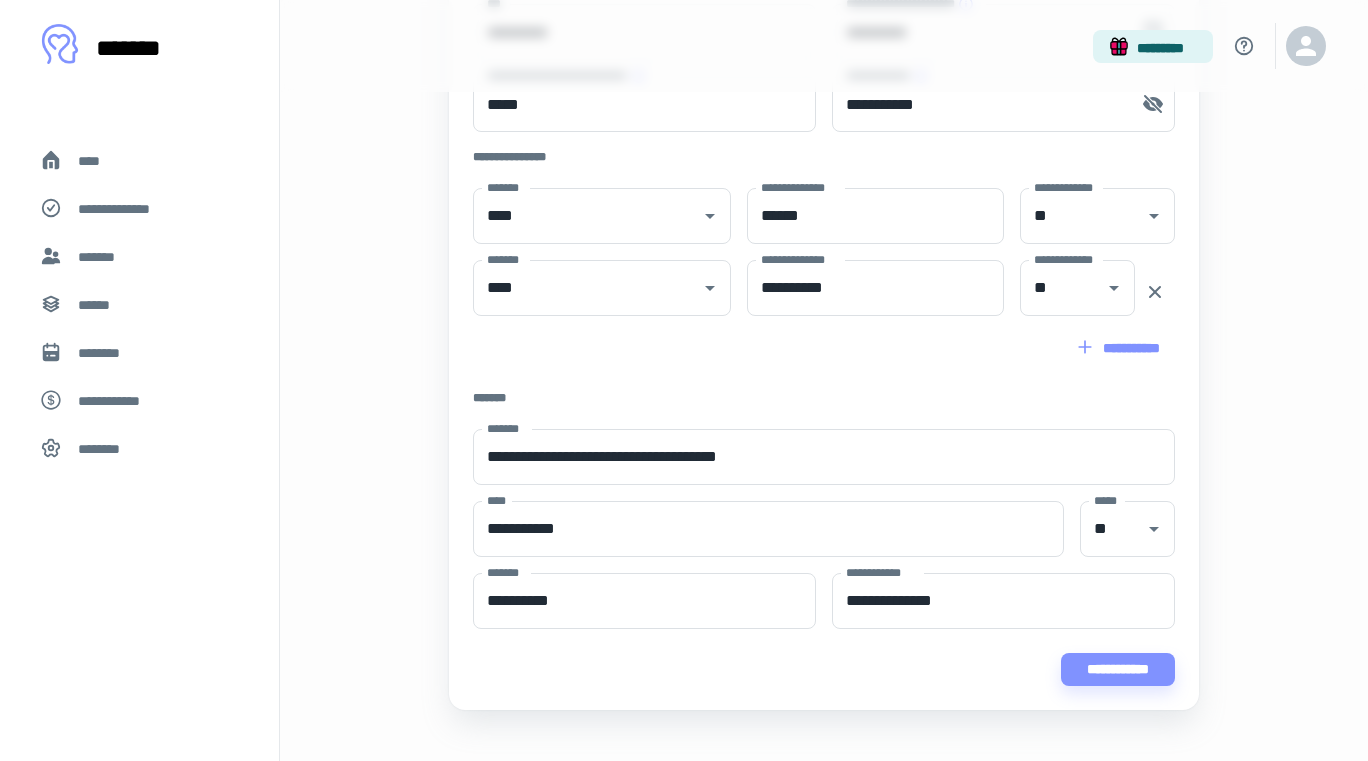 scroll, scrollTop: 0, scrollLeft: 0, axis: both 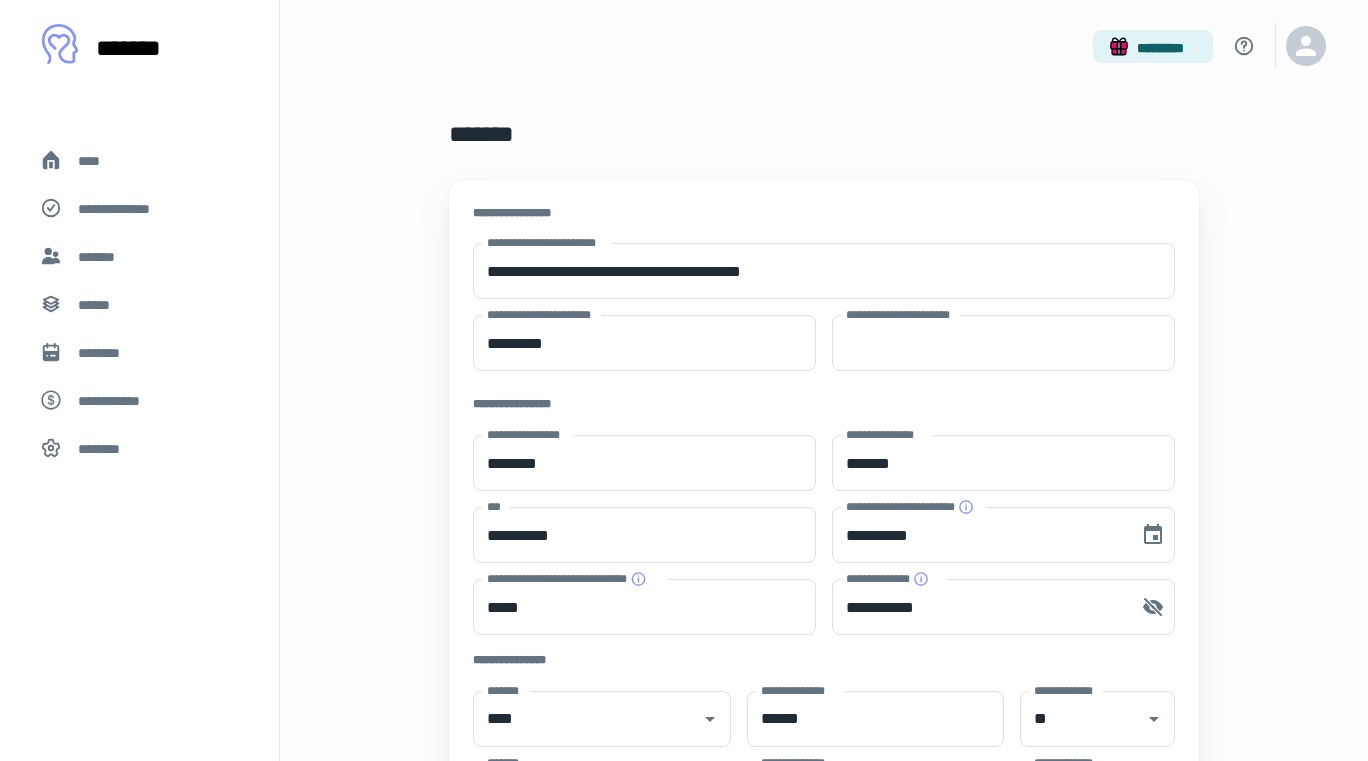 click on "********" at bounding box center [102, 447] 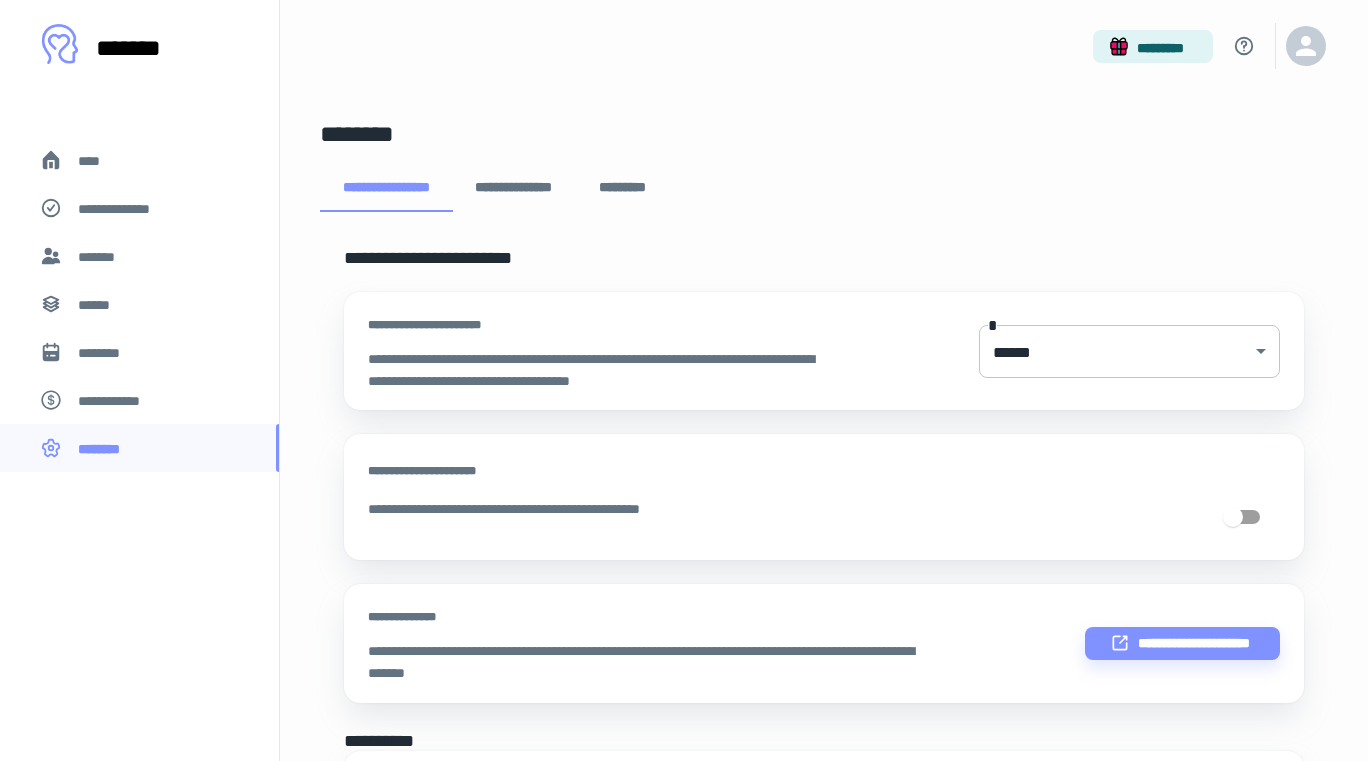 click on "**********" at bounding box center [684, 380] 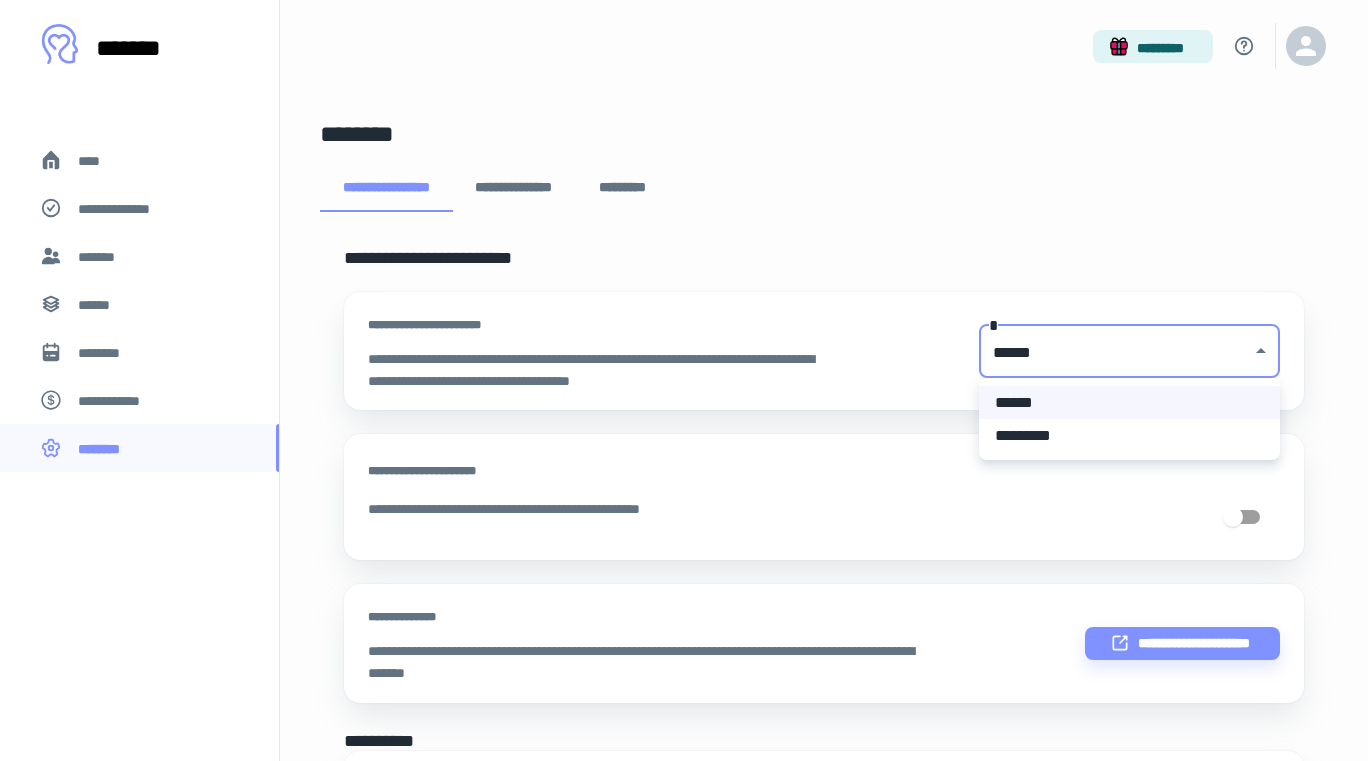 click on "*********" at bounding box center (1129, 435) 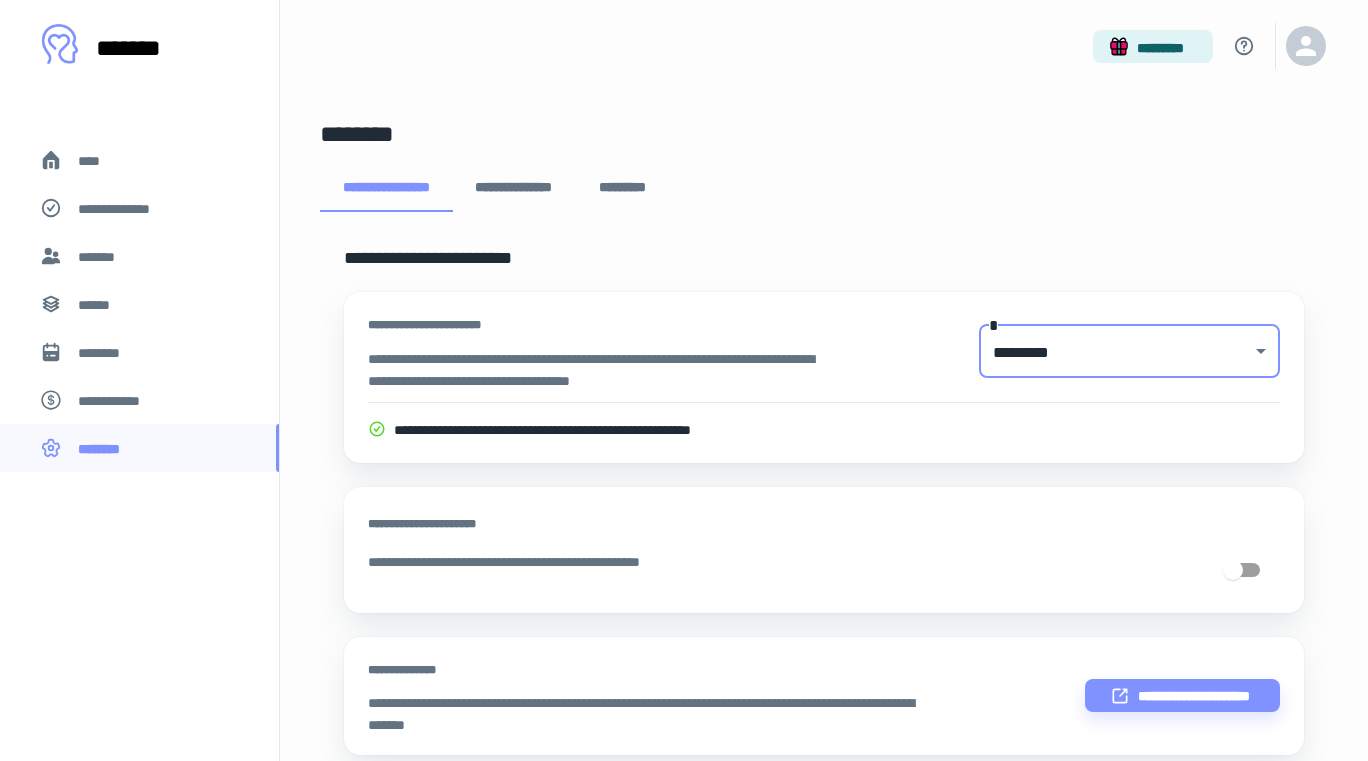 click on "**********" at bounding box center (824, 180) 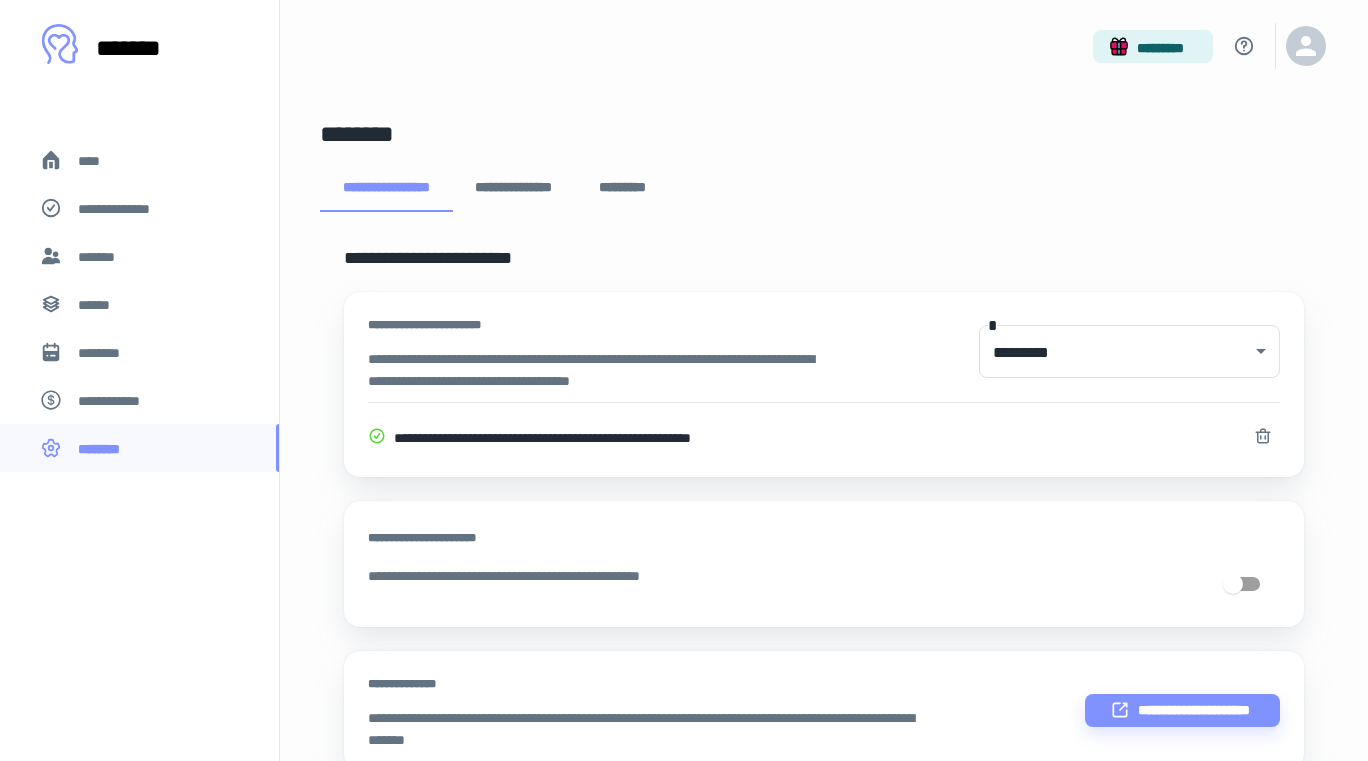 click on "**********" at bounding box center [824, 188] 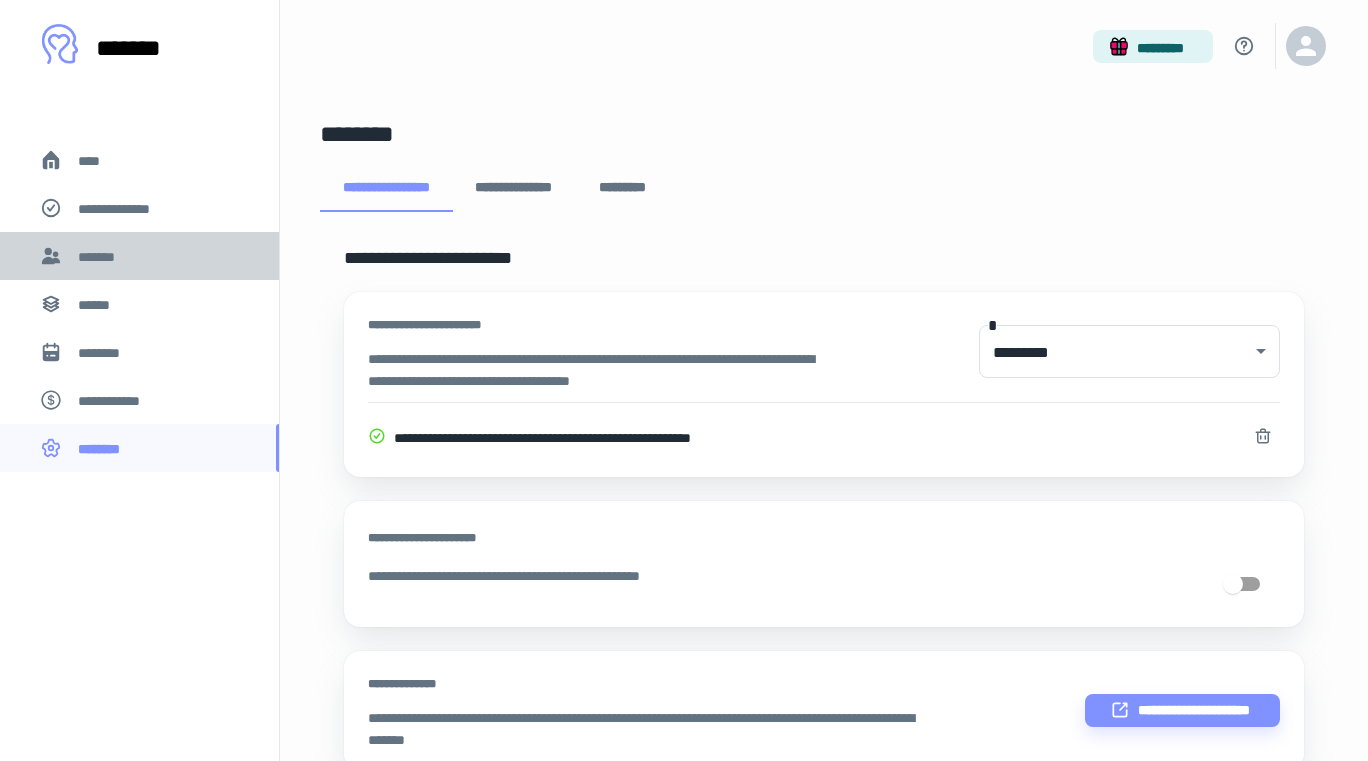 click on "*******" at bounding box center (98, 255) 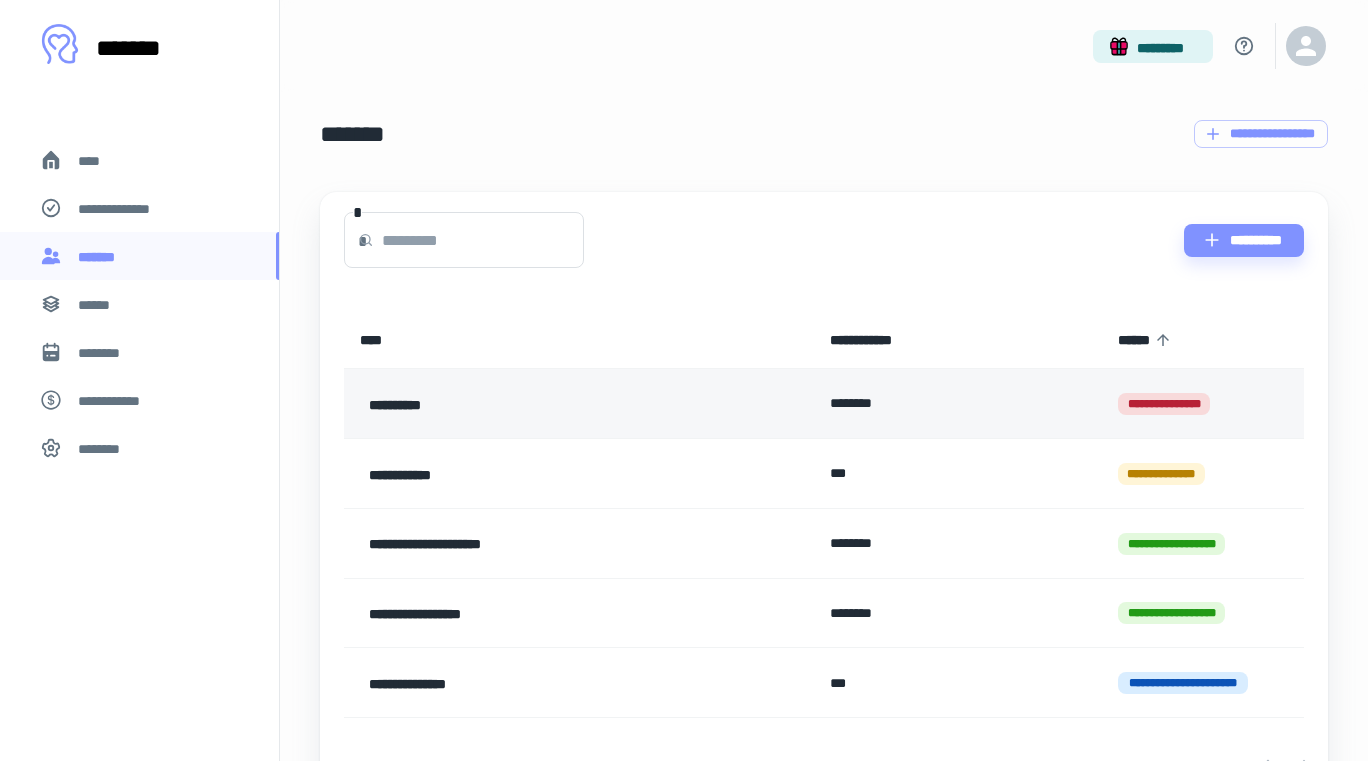 click on "**********" at bounding box center (532, 403) 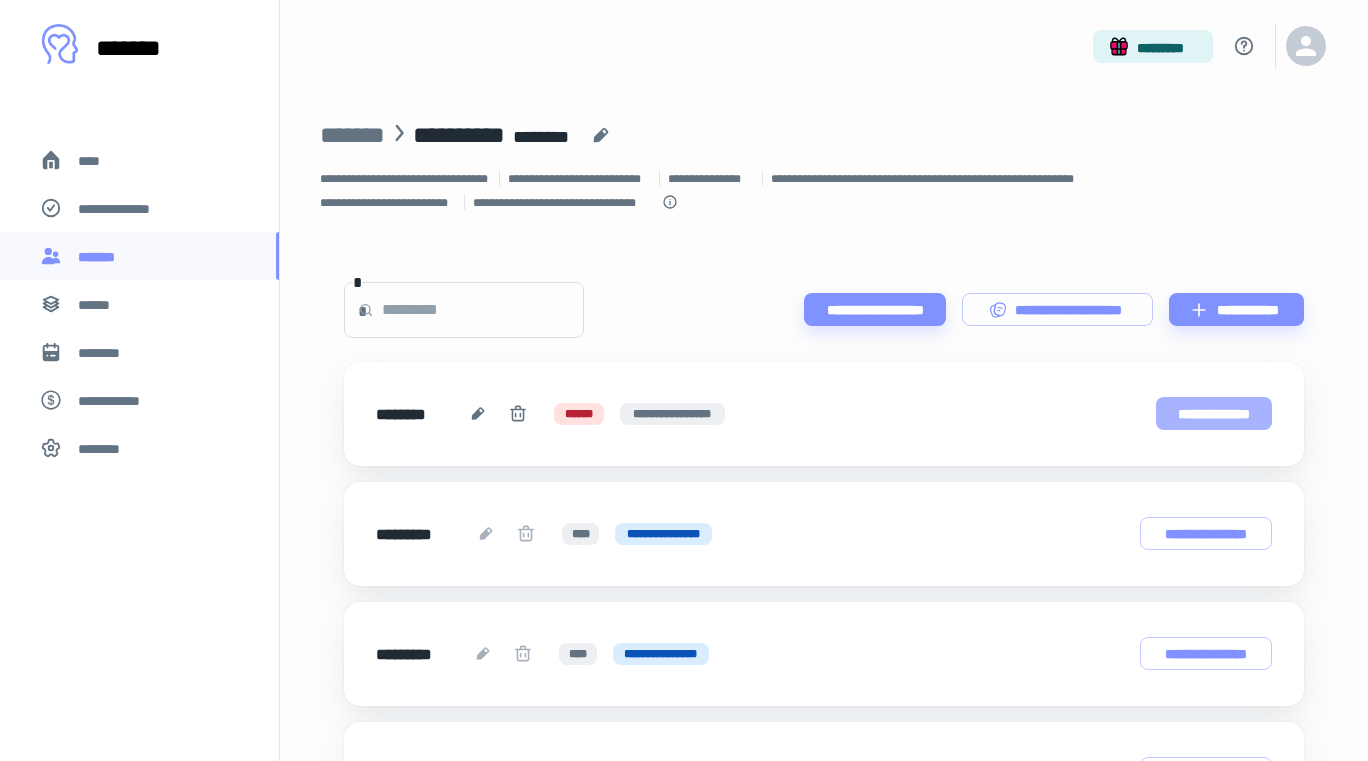 click on "**********" at bounding box center (1214, 413) 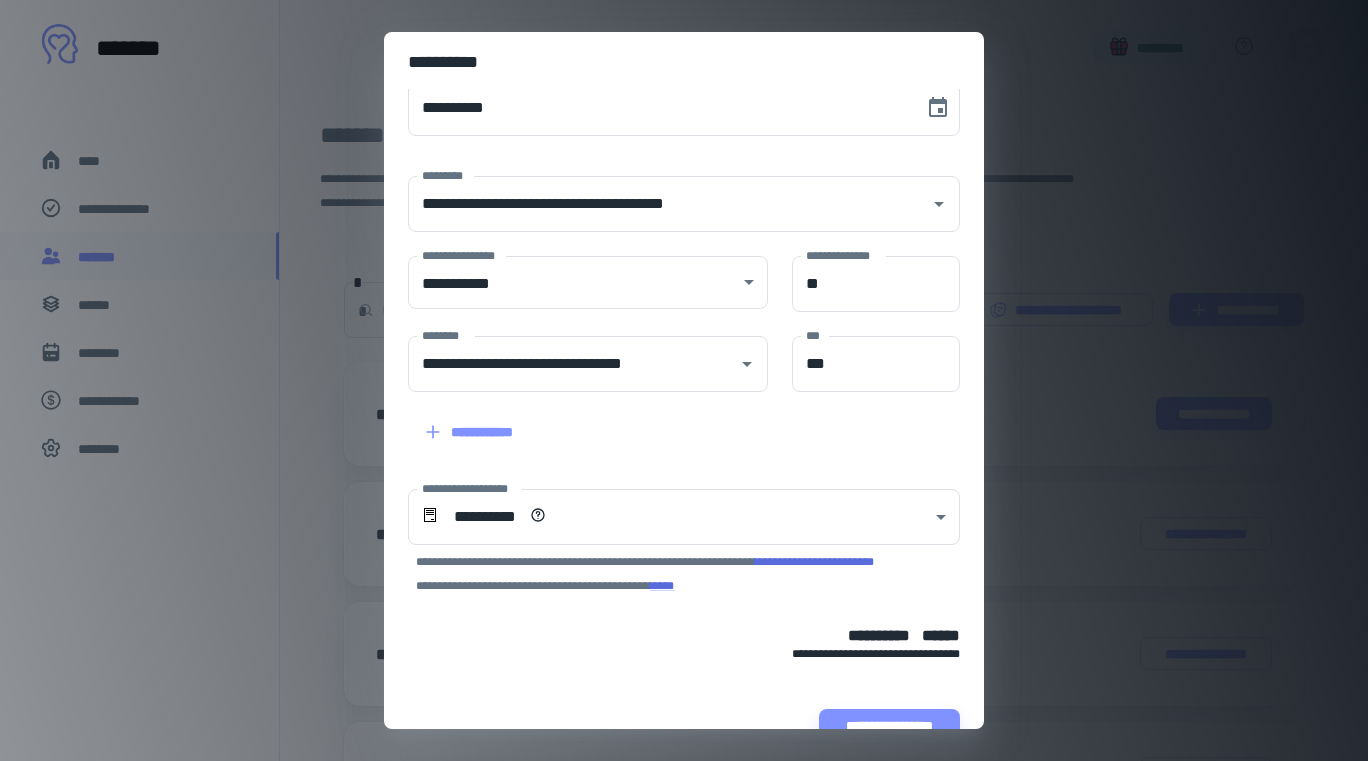 scroll, scrollTop: 44, scrollLeft: 0, axis: vertical 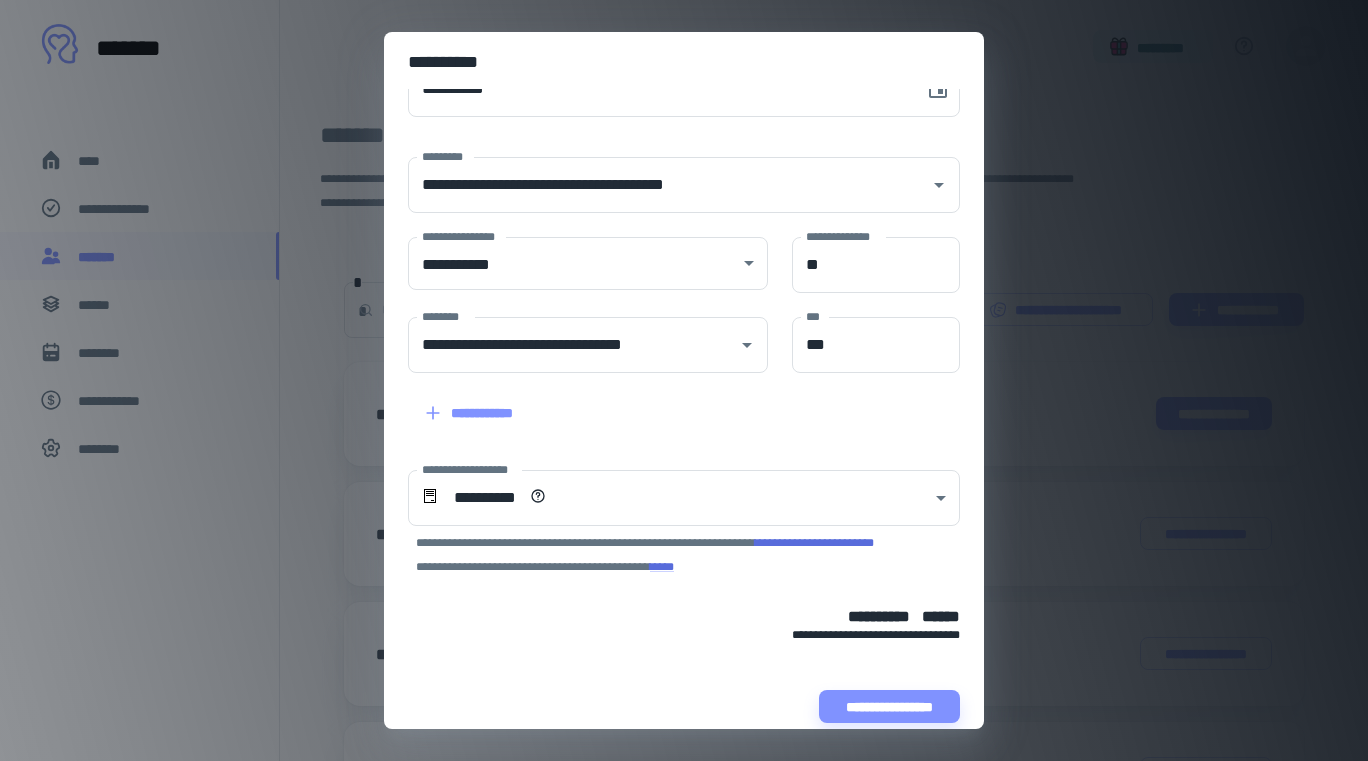 click on "**********" at bounding box center (672, 694) 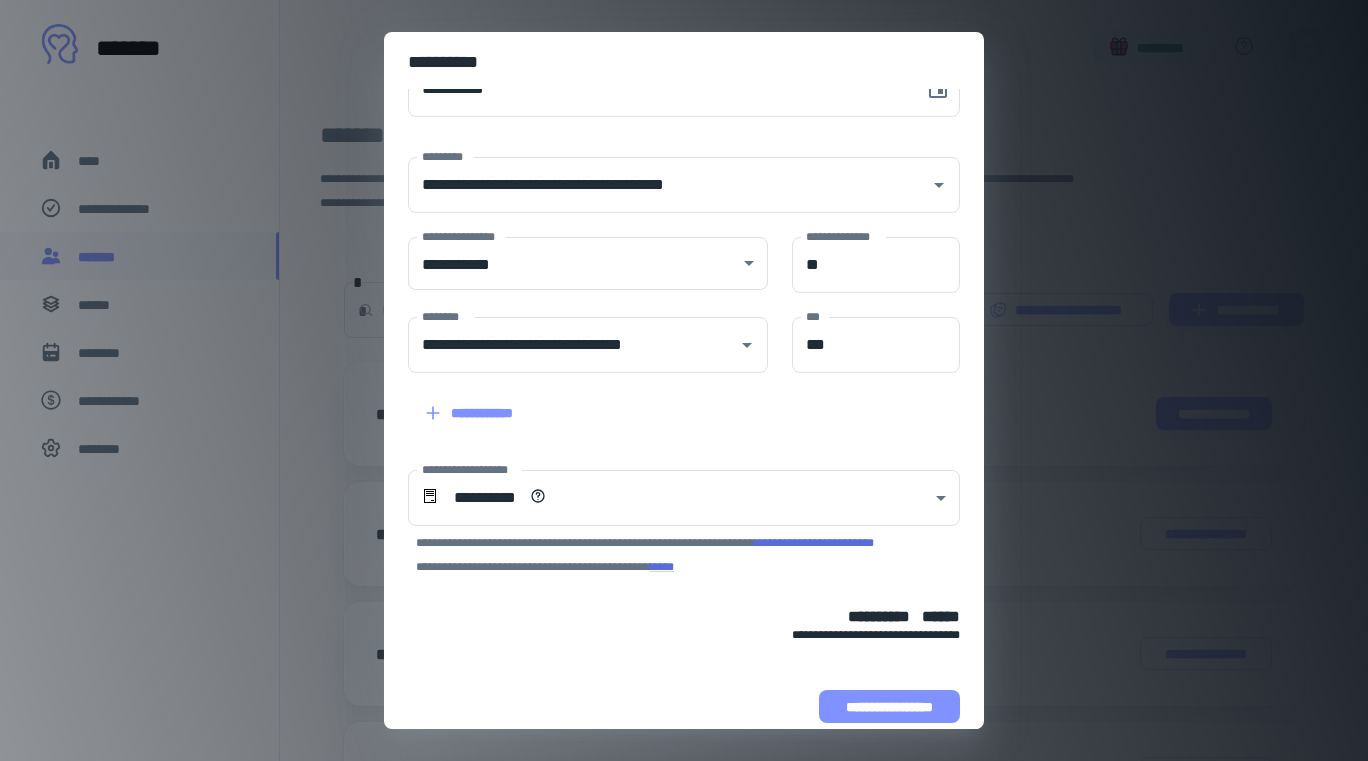 click on "**********" at bounding box center (889, 706) 